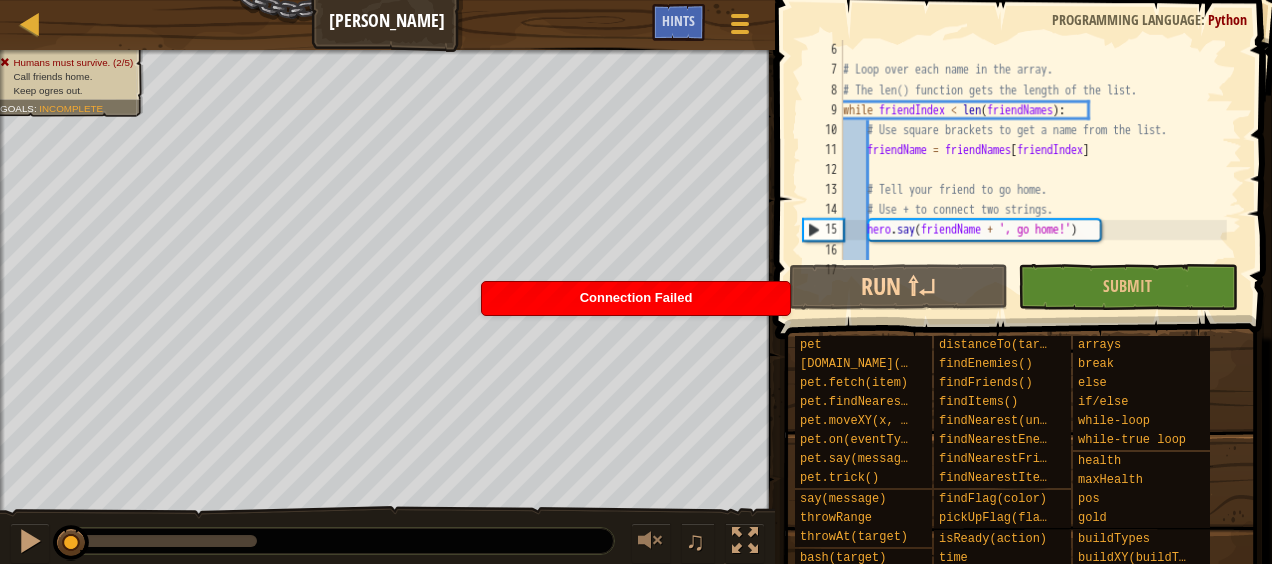 scroll, scrollTop: 0, scrollLeft: 0, axis: both 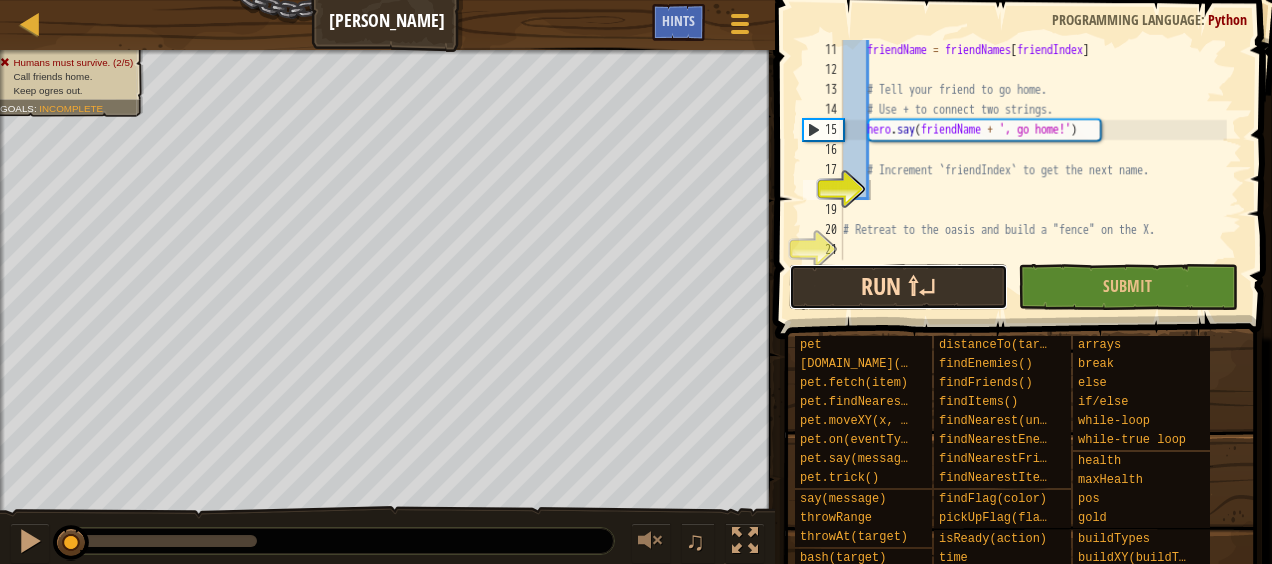 click on "Run ⇧↵" at bounding box center [898, 287] 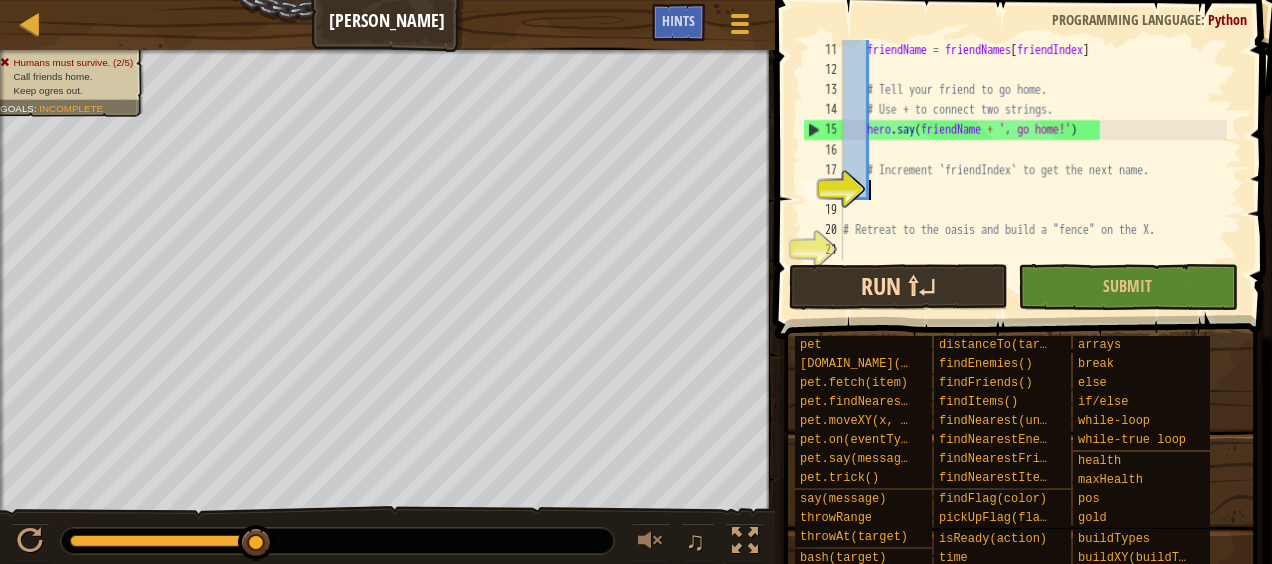 scroll, scrollTop: 9, scrollLeft: 1, axis: both 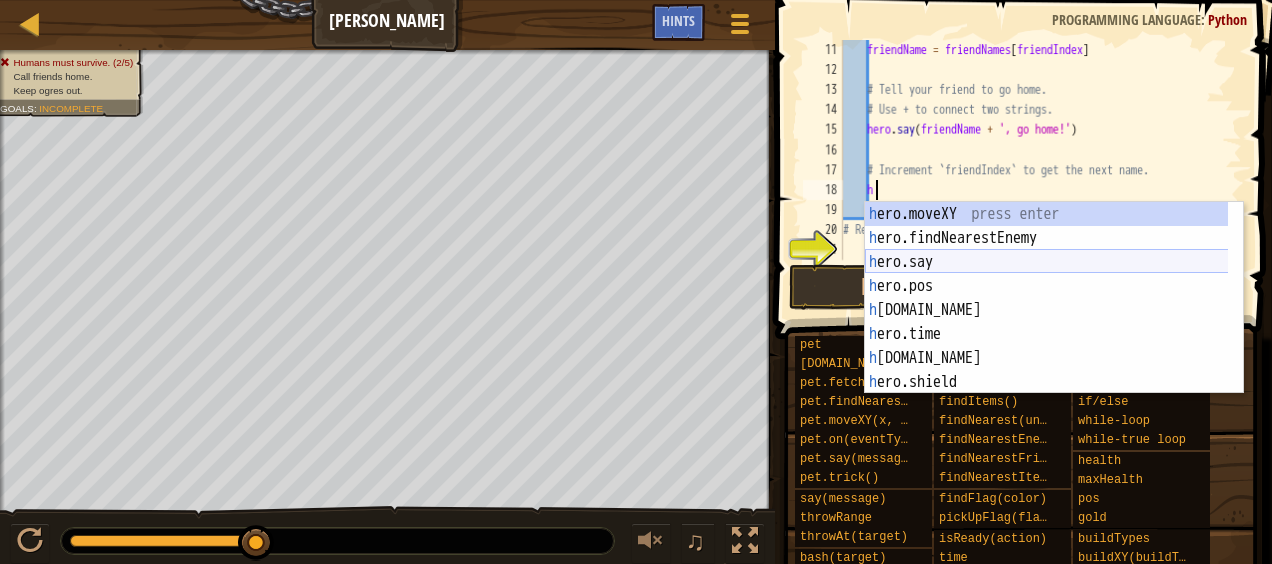 click on "h ero.moveXY press enter h ero.findNearestEnemy press enter h ero.say press enter h ero.pos press enter h [DOMAIN_NAME] press enter h ero.time press enter h [DOMAIN_NAME] press enter h ero.shield press enter h ero.bash press enter" at bounding box center [1047, 322] 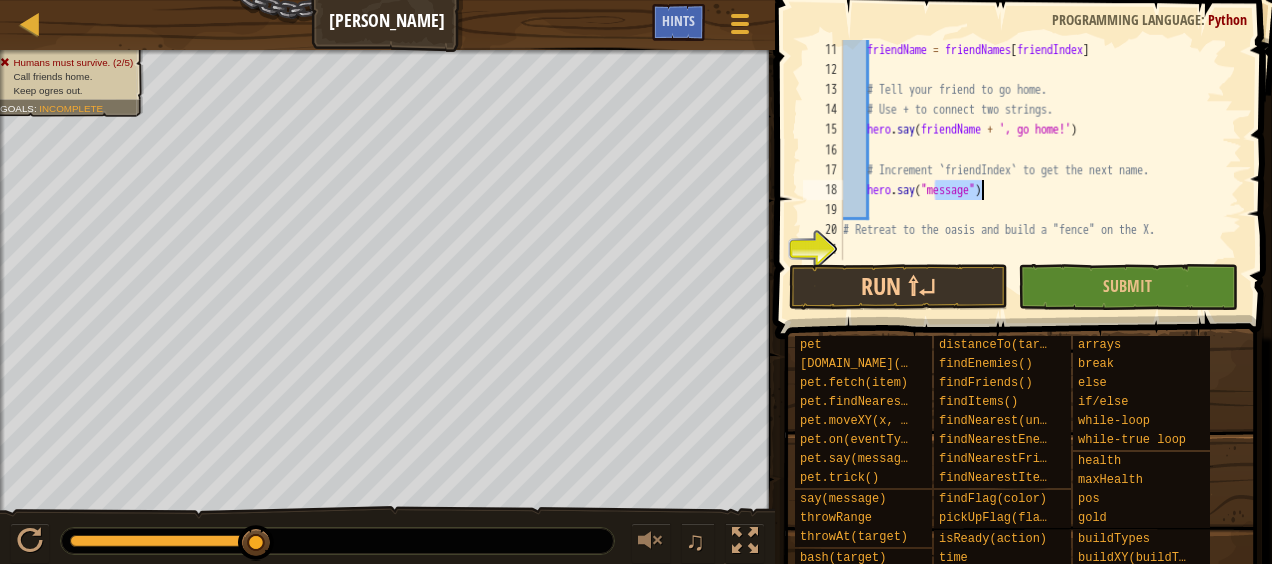 click on "friendName   =   friendNames [ friendIndex ]           # Tell your friend to go home.      # Use + to connect two strings.      hero . say ( friendName   +   ', go home!' )           # Increment `friendIndex` to get the next name.      hero . say ( "message" )      # Retreat to the oasis and build a "fence" on the X." at bounding box center (1033, 170) 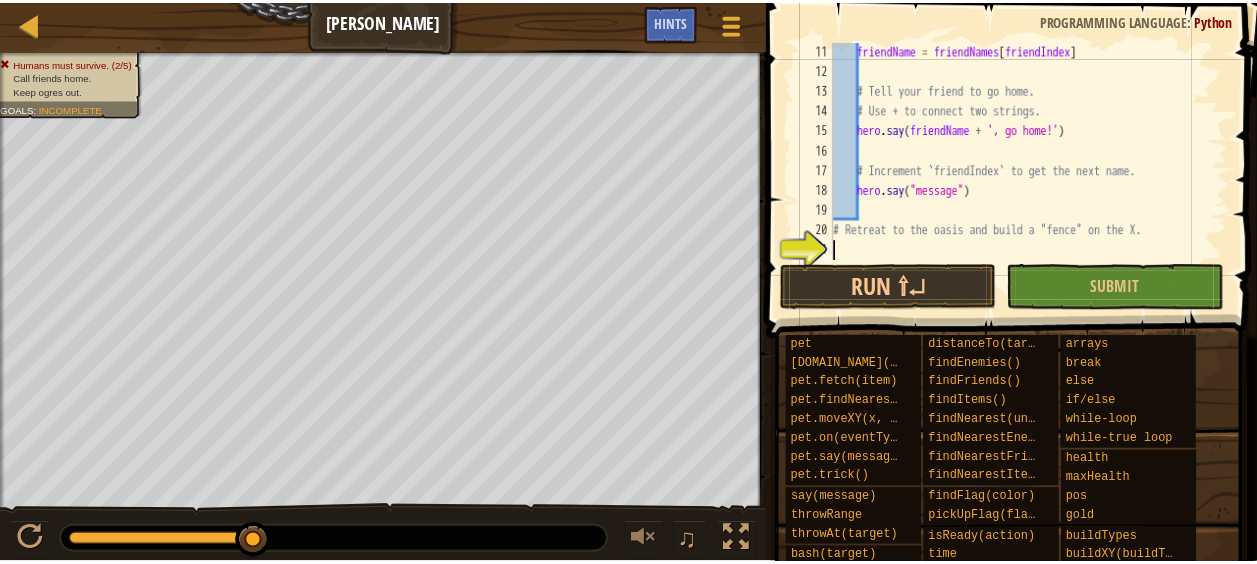 scroll, scrollTop: 9, scrollLeft: 0, axis: vertical 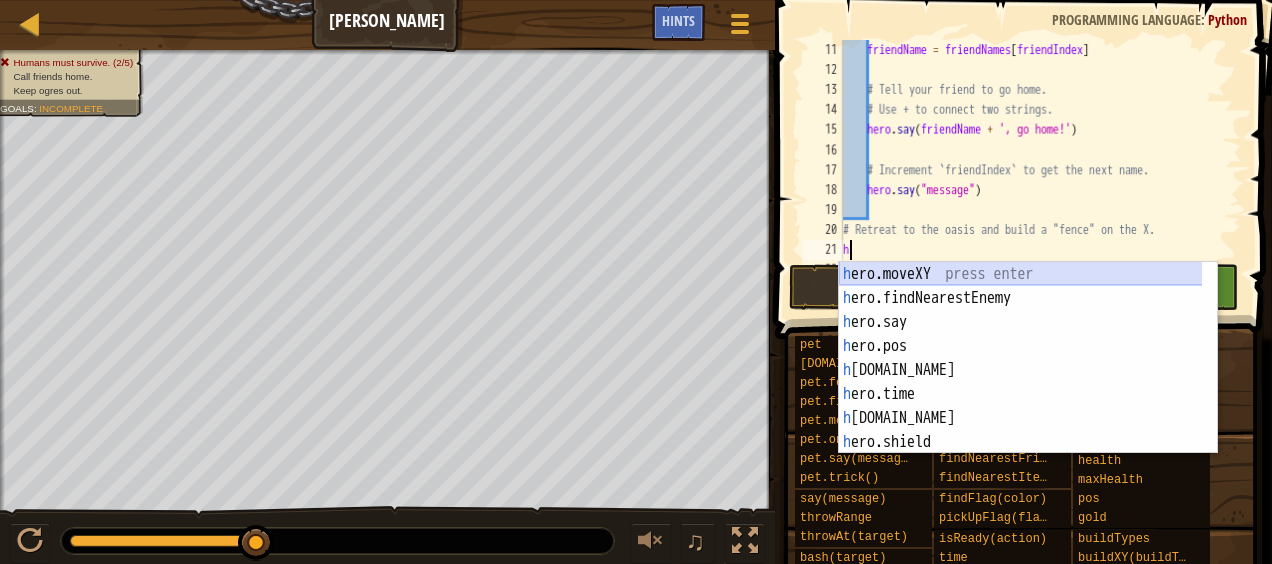 click on "h ero.moveXY press enter h ero.findNearestEnemy press enter h ero.say press enter h ero.pos press enter h [DOMAIN_NAME] press enter h ero.time press enter h [DOMAIN_NAME] press enter h ero.shield press enter h ero.bash press enter" at bounding box center (1021, 382) 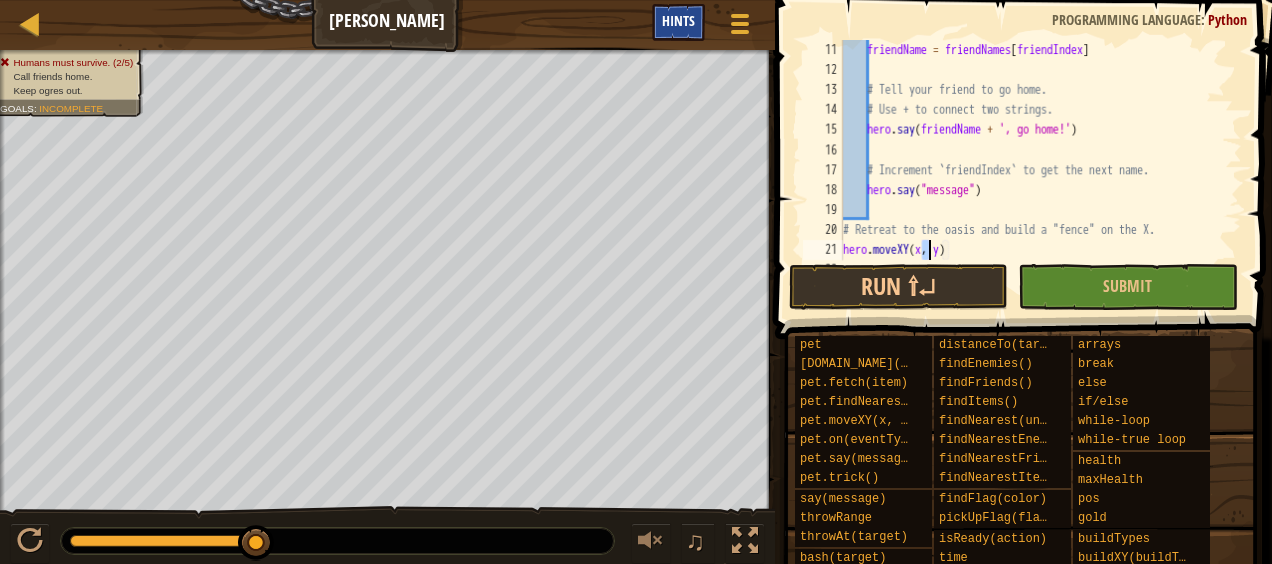 type on "hero.moveXY(x, y)" 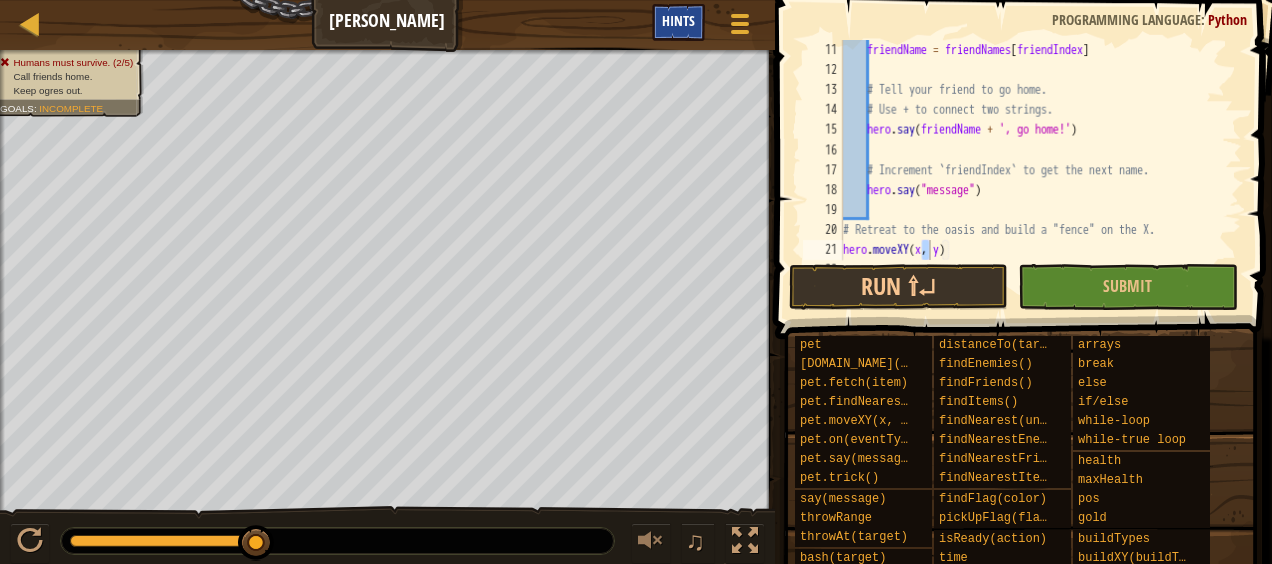 click on "Hints" at bounding box center (678, 22) 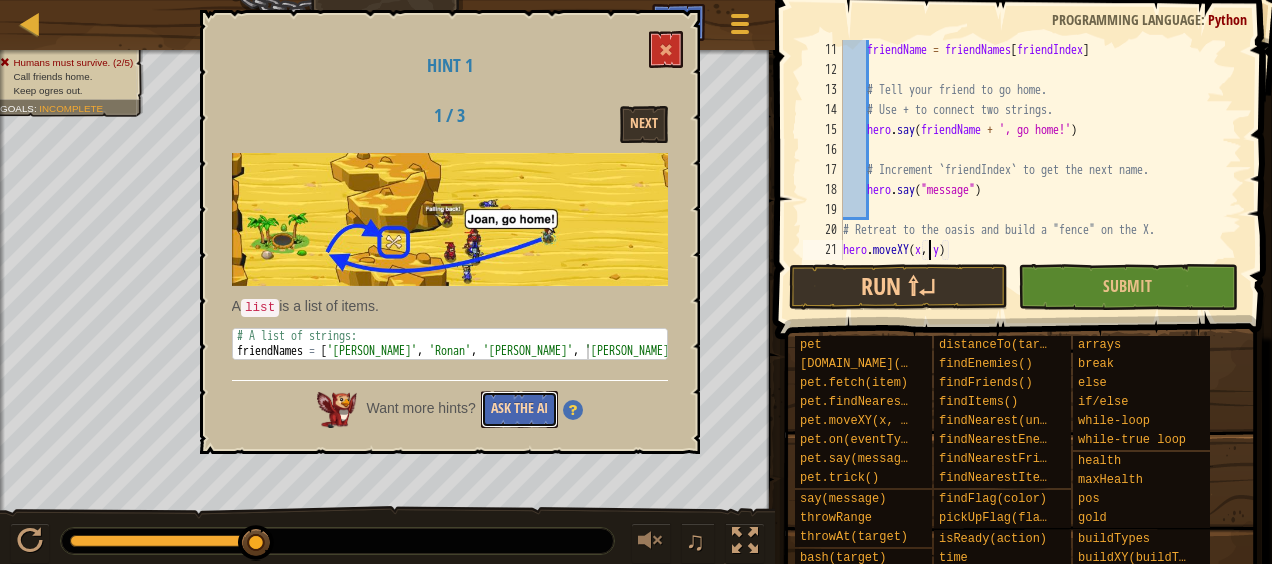 click on "Ask the AI" at bounding box center (519, 409) 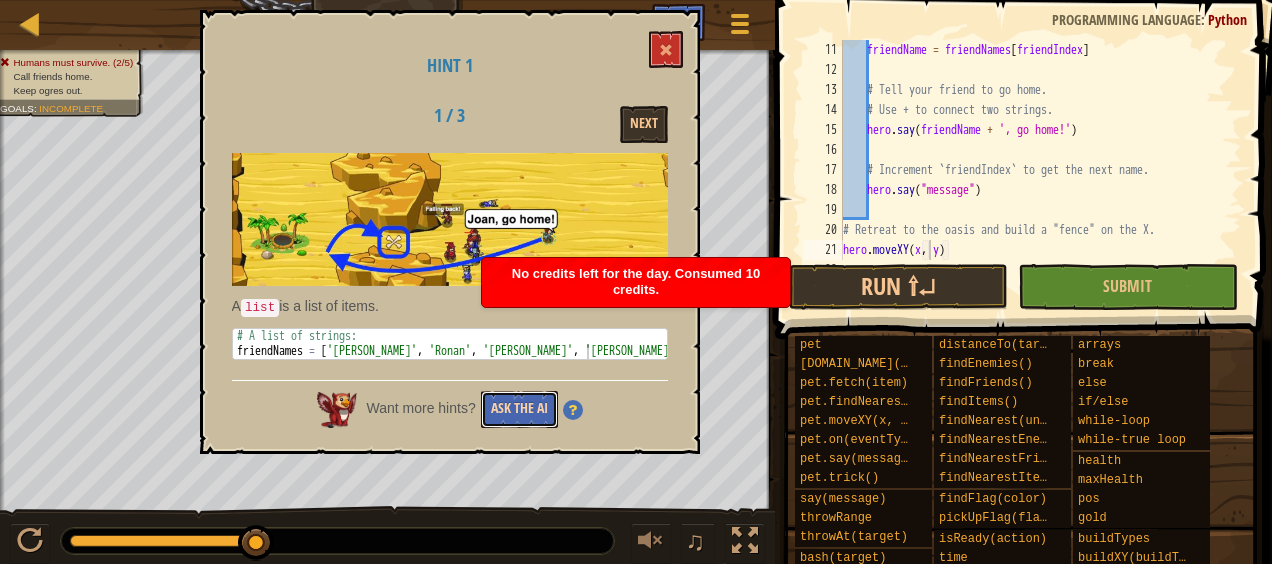 click on "Ask the AI" at bounding box center [519, 409] 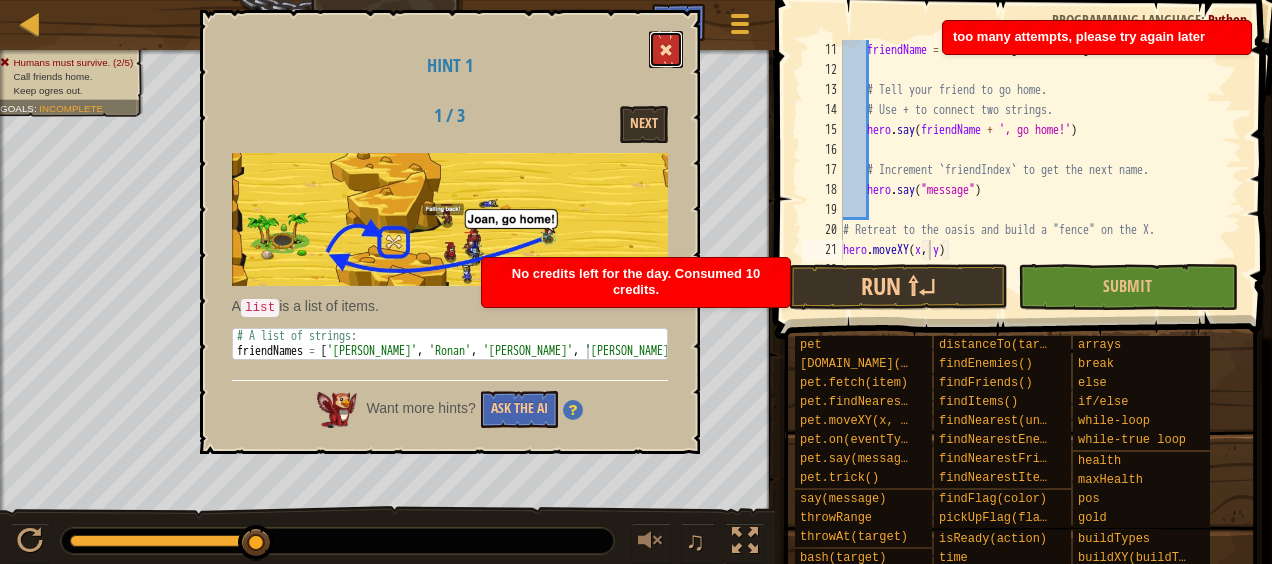 click at bounding box center (666, 50) 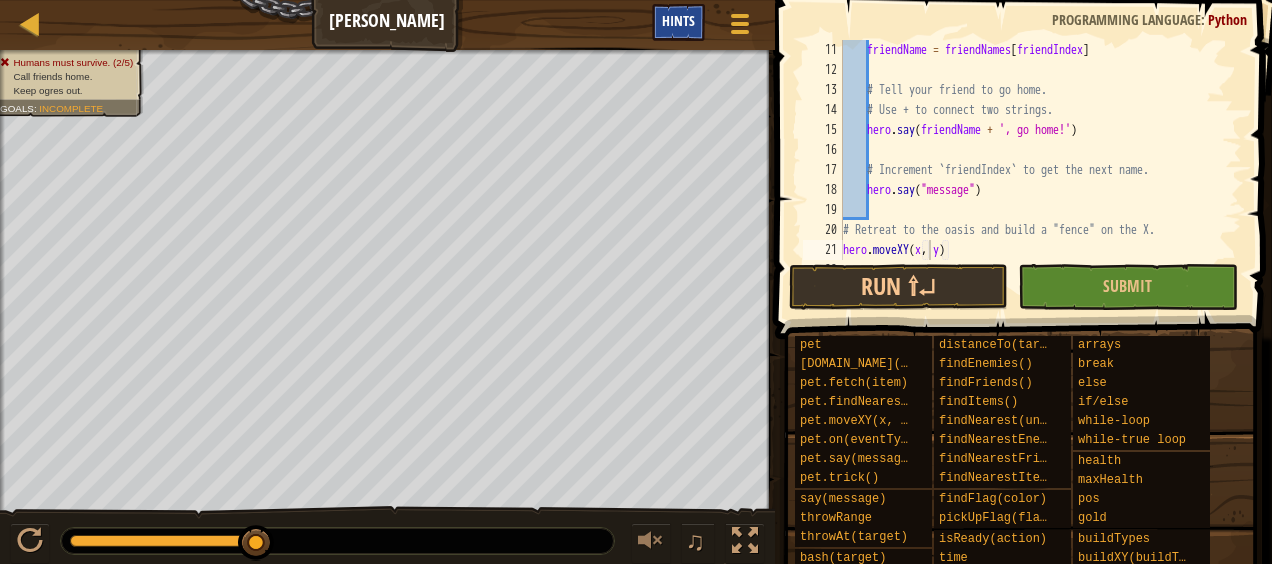 click on "Hints" at bounding box center (678, 22) 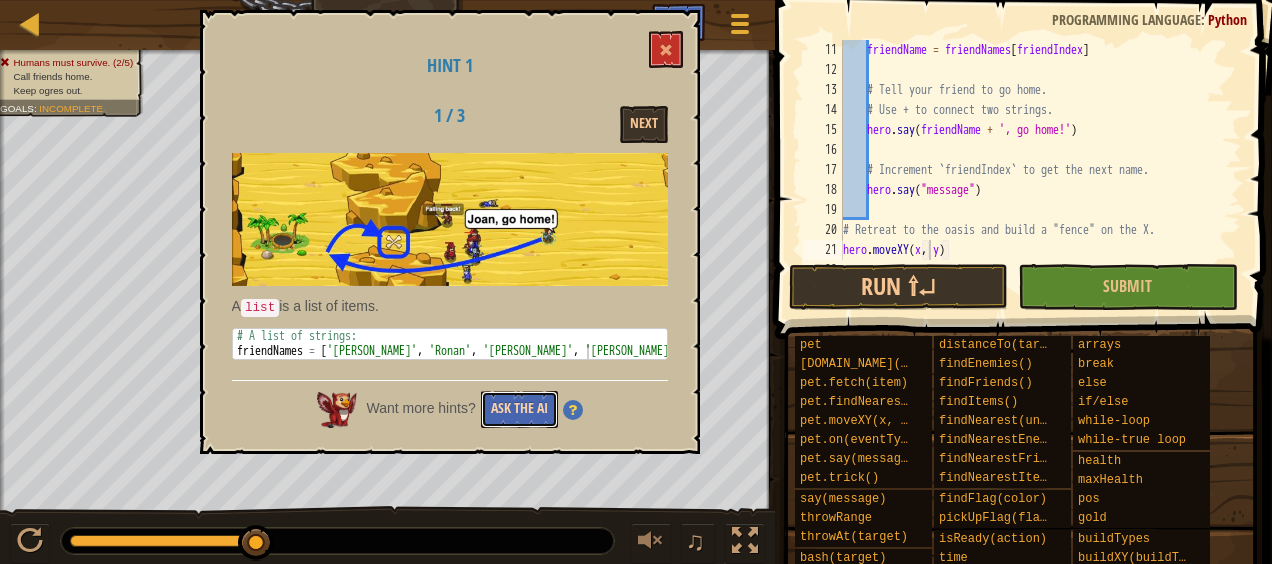 click on "Ask the AI" at bounding box center (519, 409) 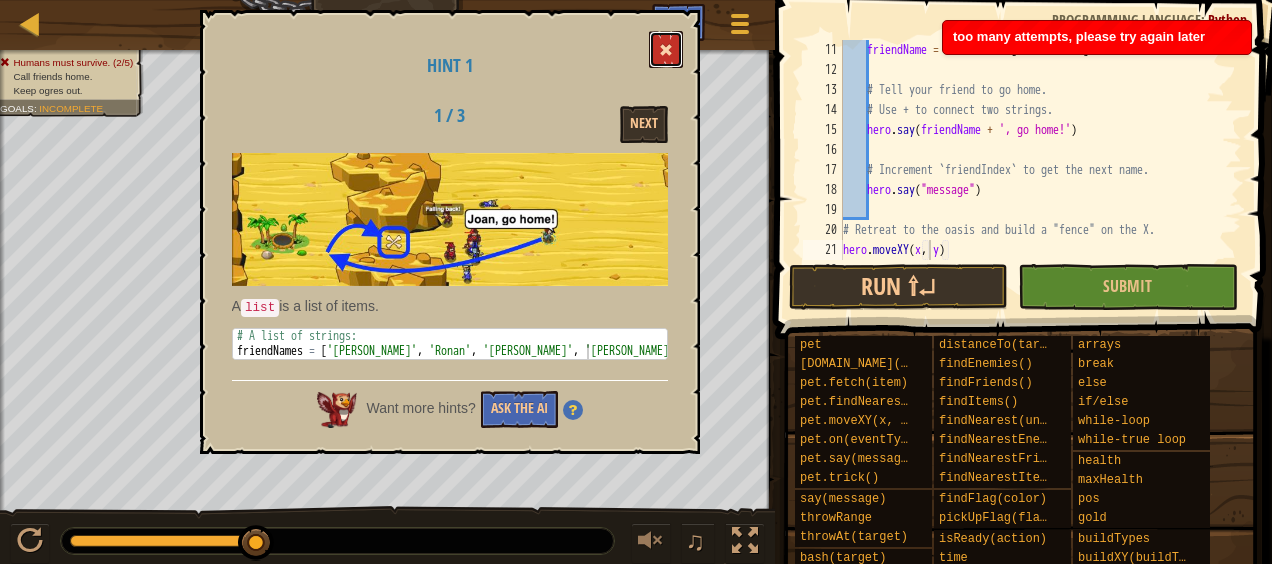 click at bounding box center (666, 49) 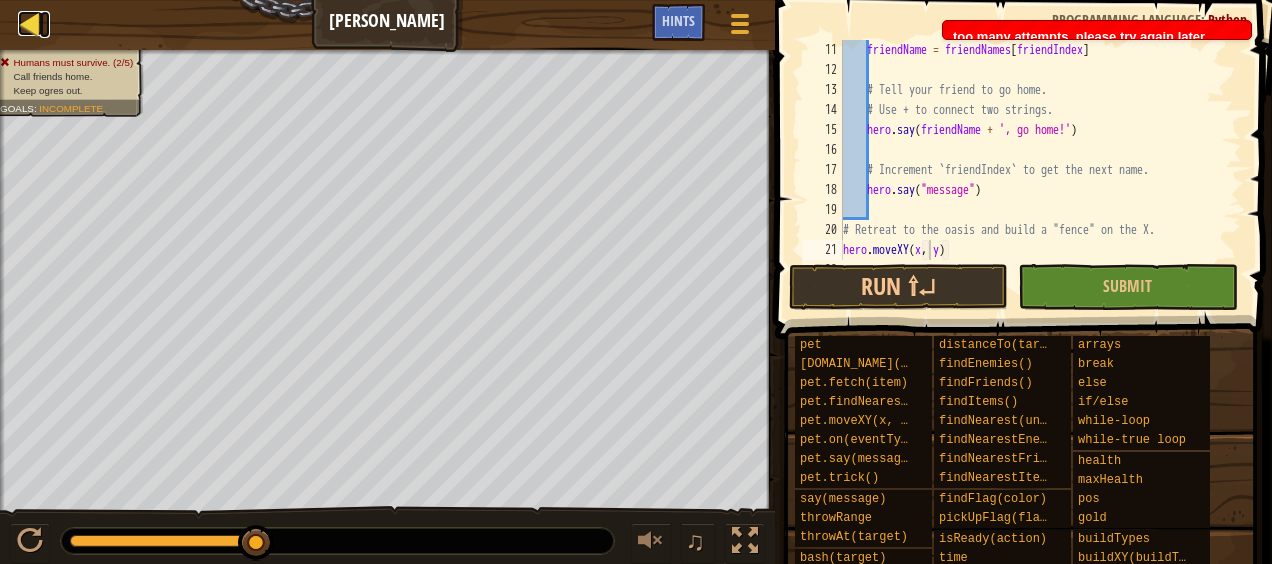 click at bounding box center [30, 23] 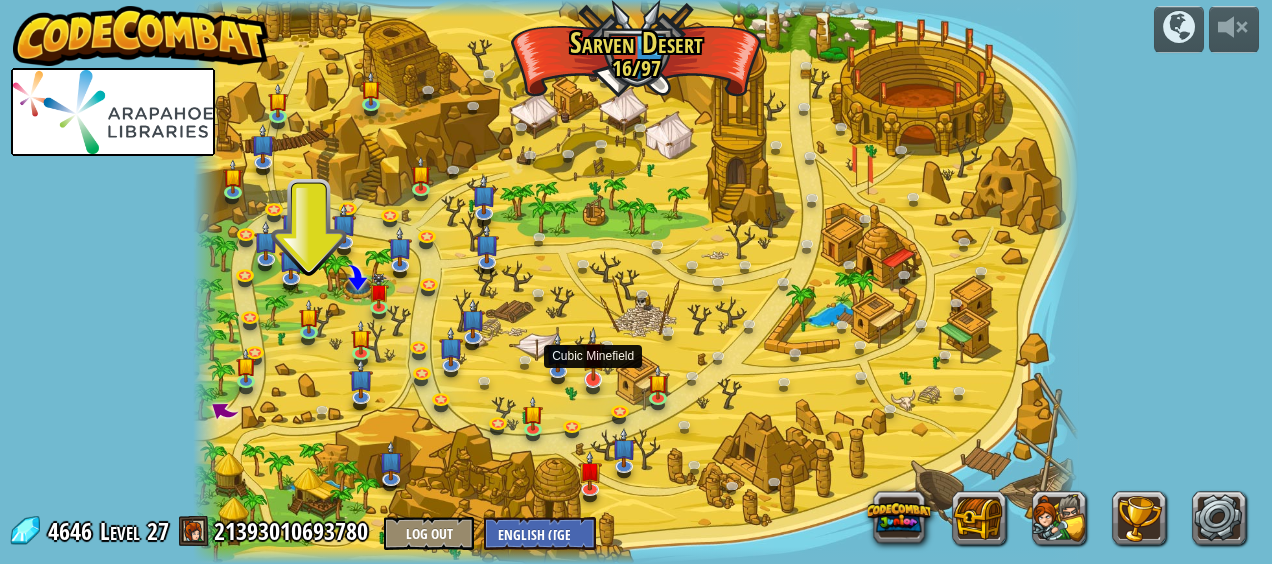 click at bounding box center [593, 353] 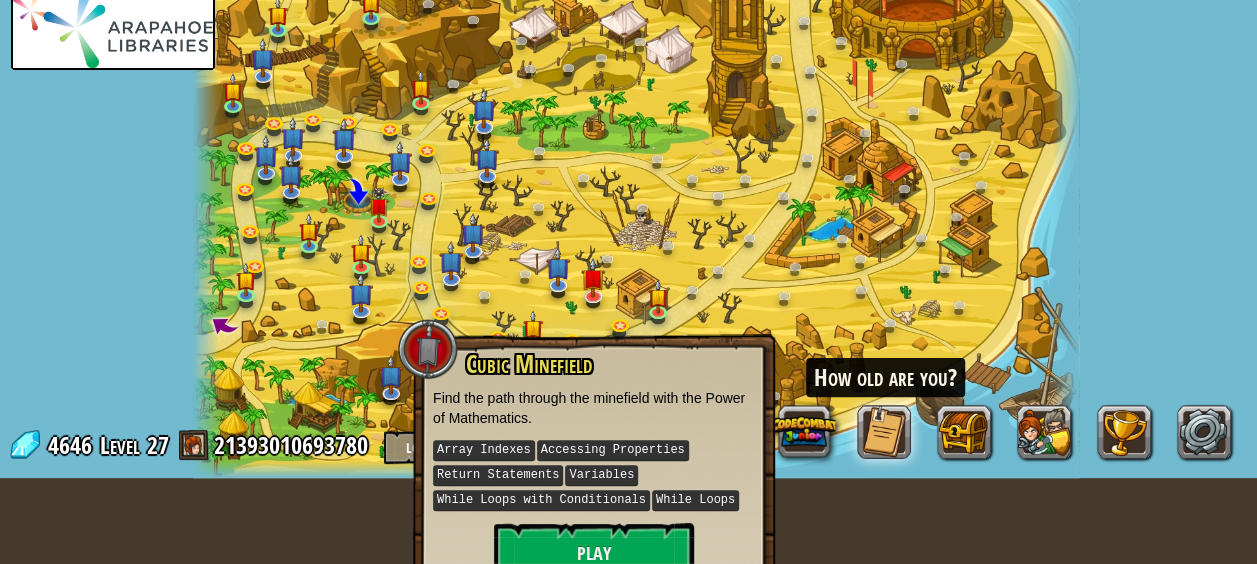 scroll, scrollTop: 87, scrollLeft: 0, axis: vertical 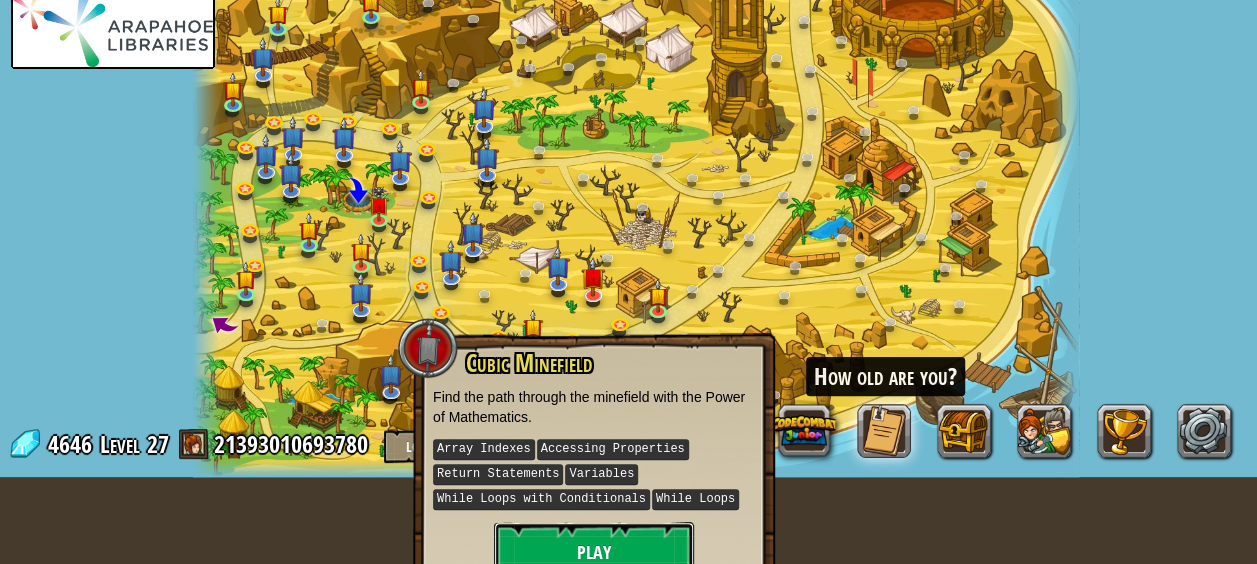 click on "Play" at bounding box center [594, 552] 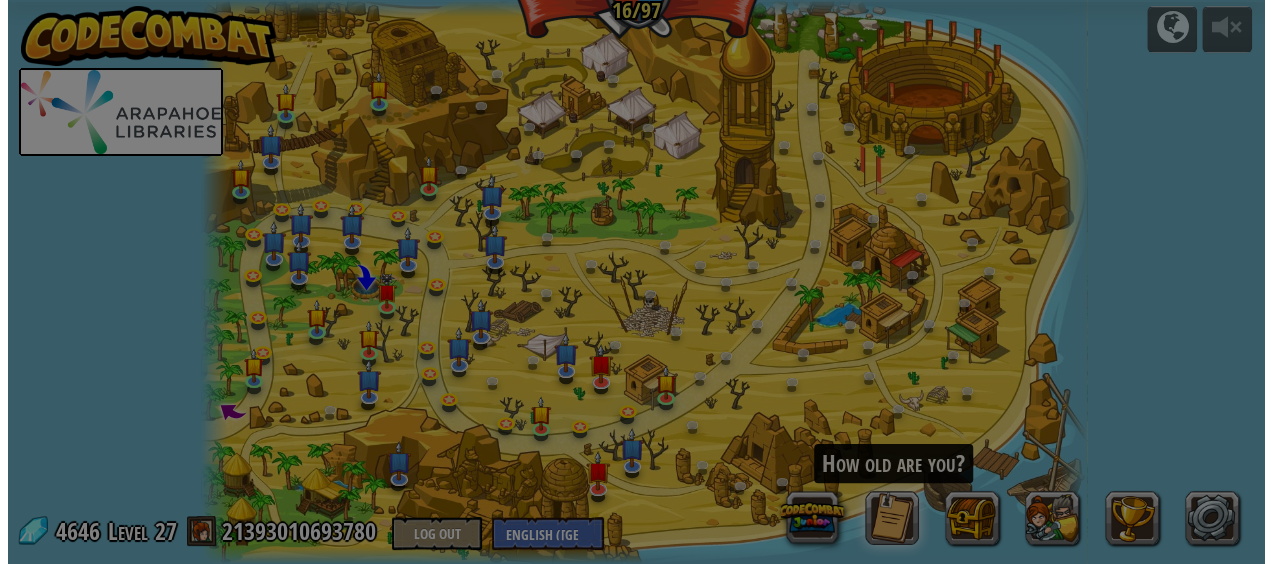 scroll, scrollTop: 0, scrollLeft: 0, axis: both 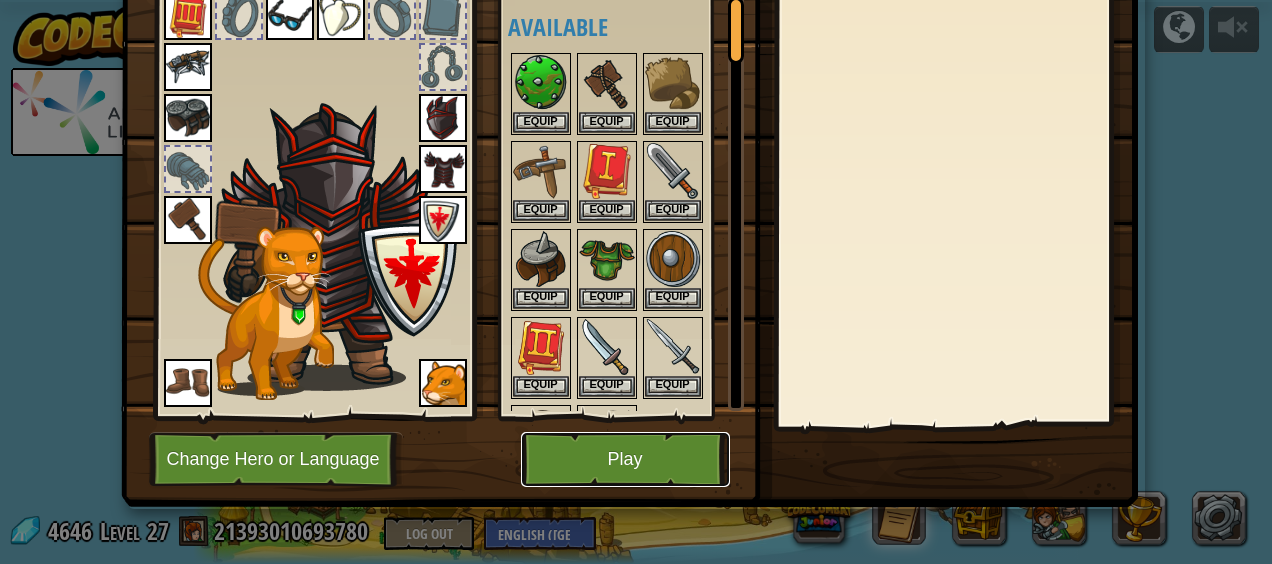 click on "Play" at bounding box center (625, 459) 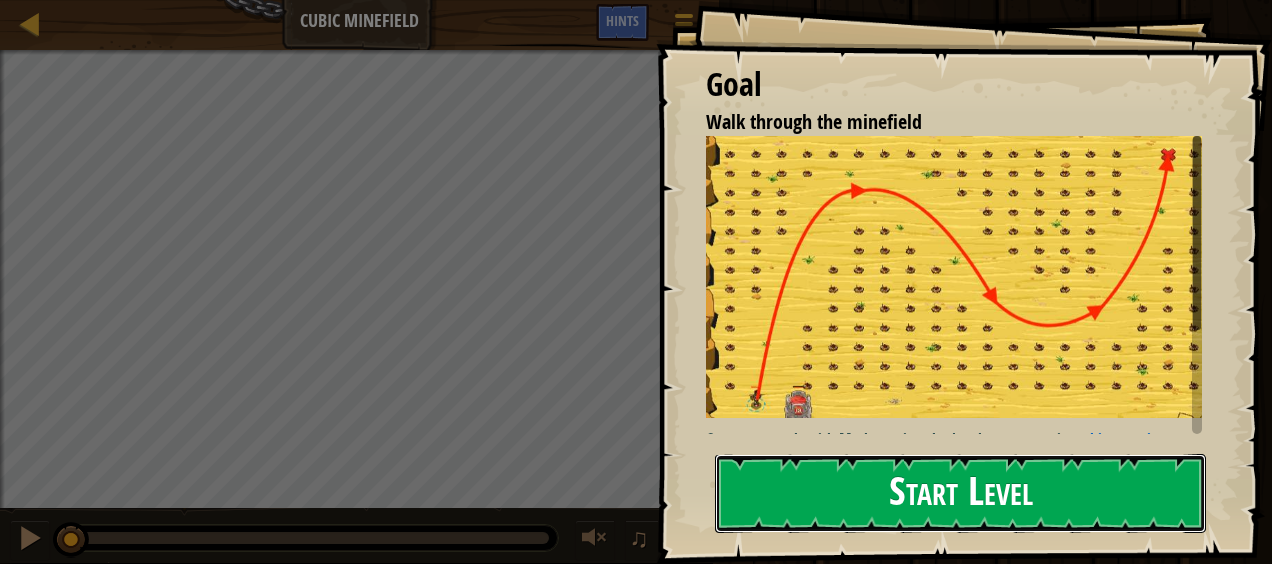 click on "Start Level" at bounding box center [960, 493] 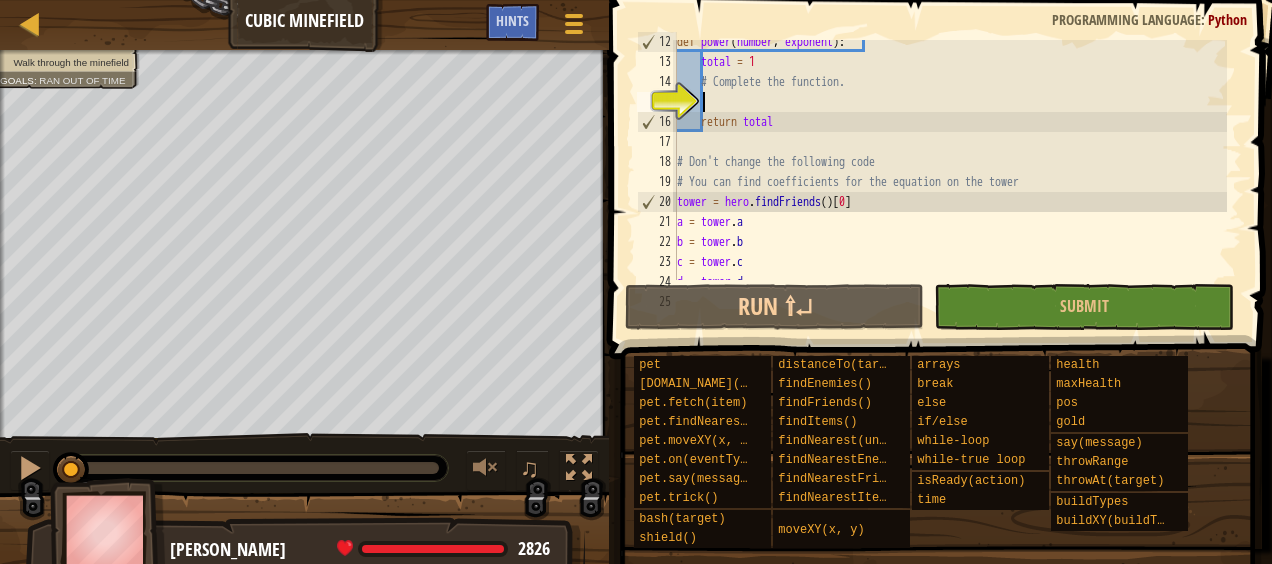 scroll, scrollTop: 228, scrollLeft: 0, axis: vertical 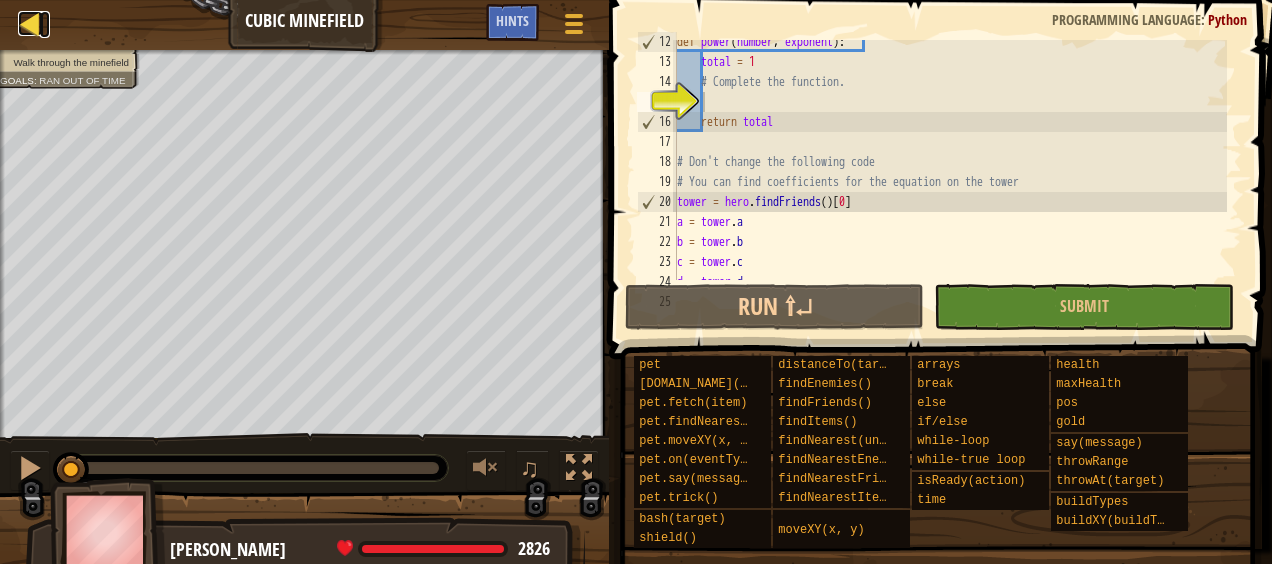 click at bounding box center (30, 23) 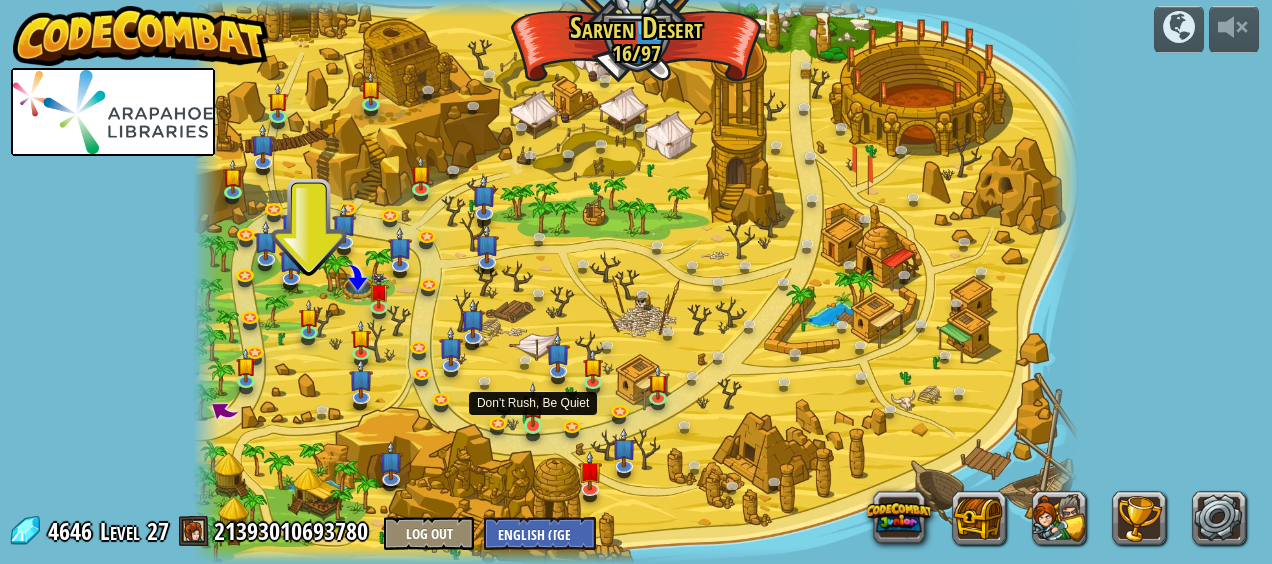 click at bounding box center [533, 405] 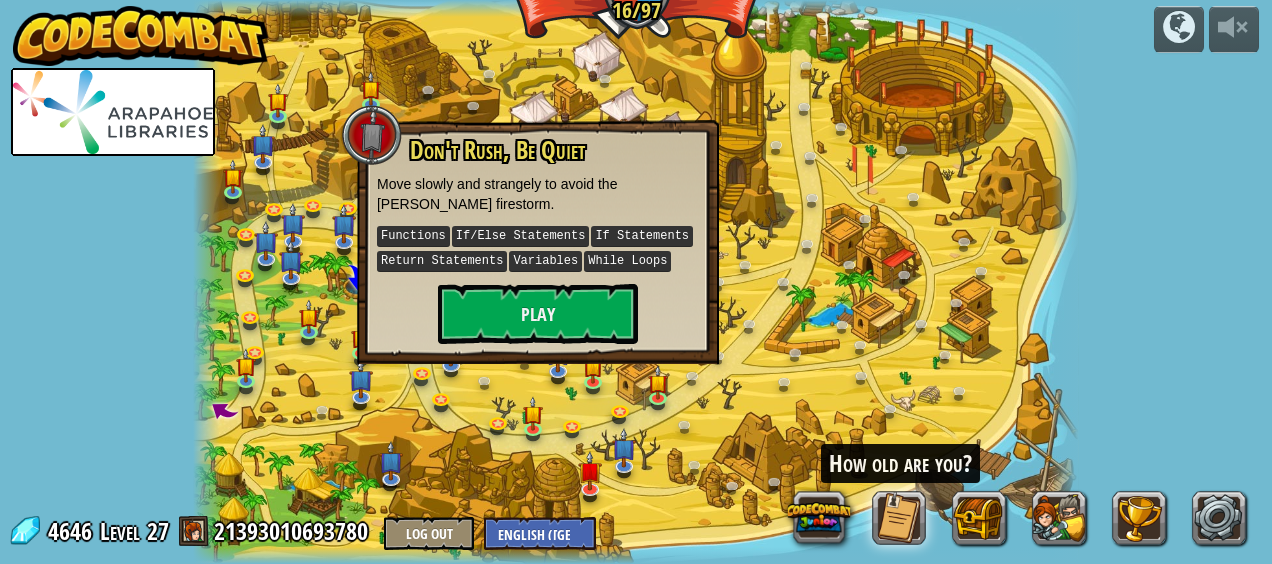 click at bounding box center [635, 282] 